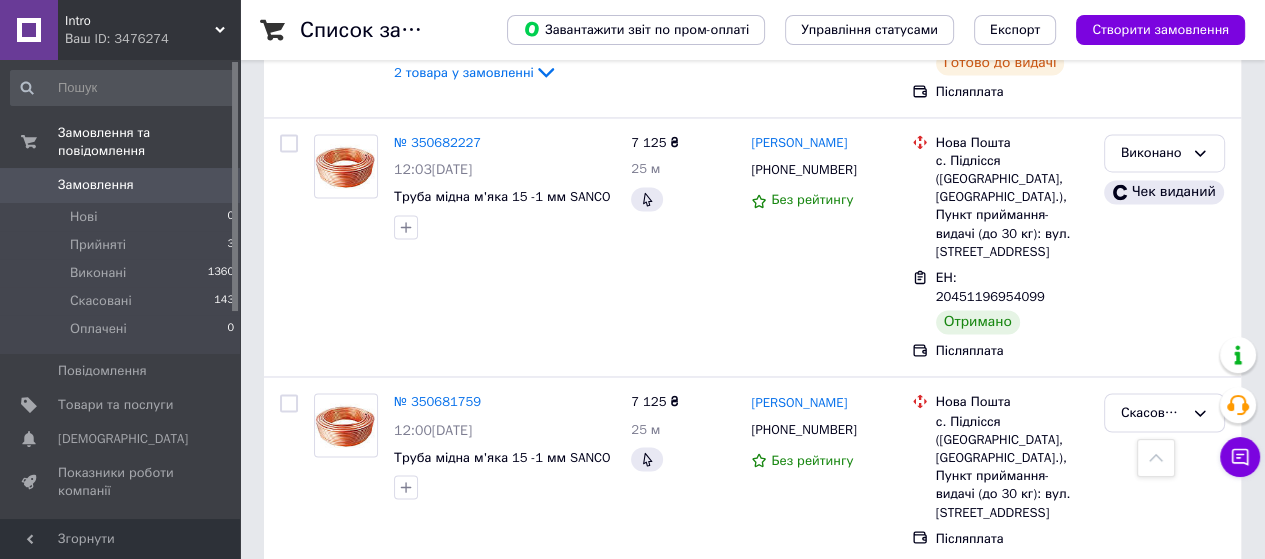 scroll, scrollTop: 15400, scrollLeft: 0, axis: vertical 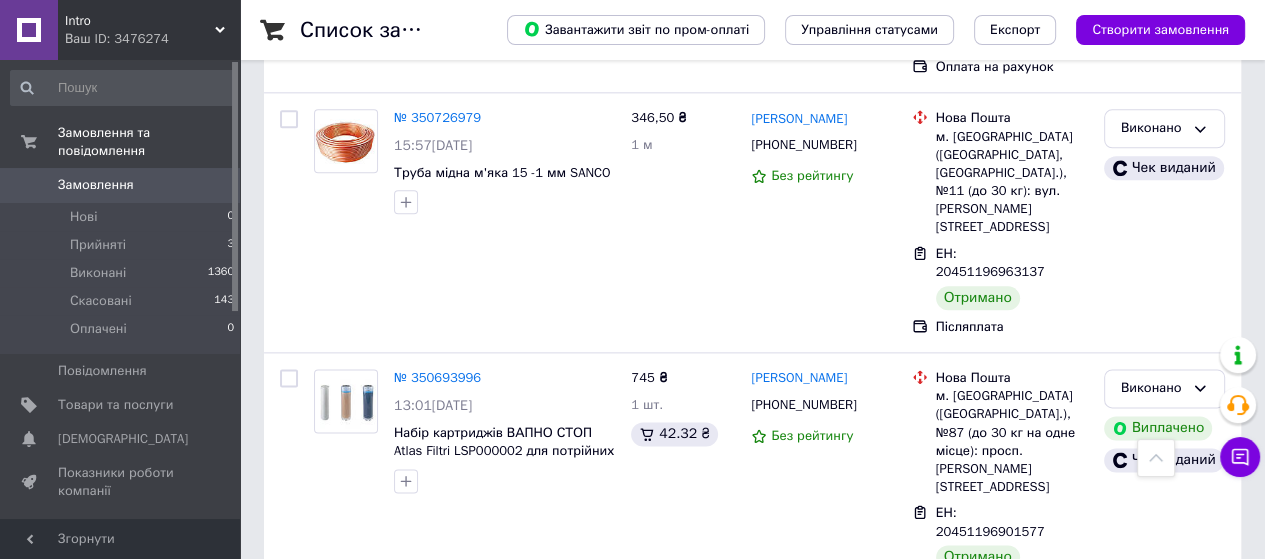 click on "Замовлення" at bounding box center [96, 185] 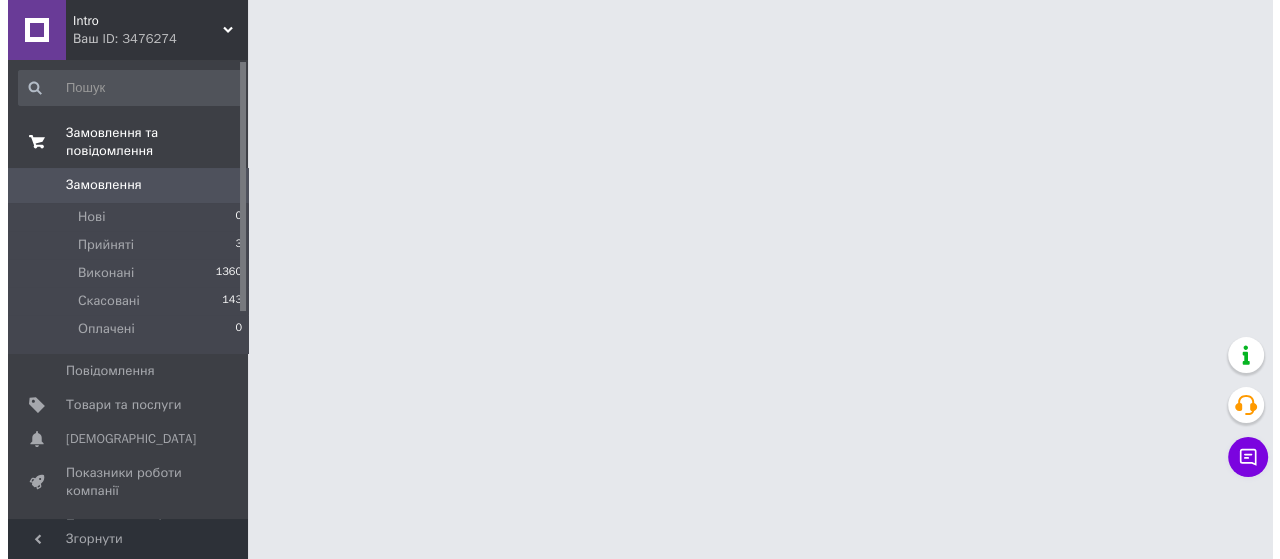 scroll, scrollTop: 0, scrollLeft: 0, axis: both 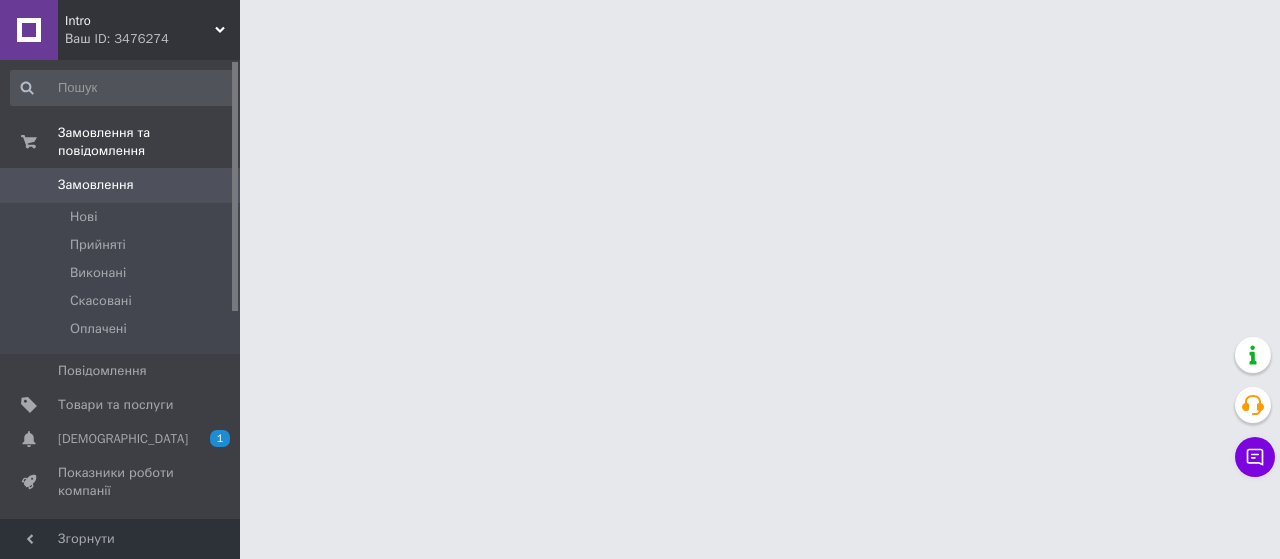 click on "[DEMOGRAPHIC_DATA]" at bounding box center (123, 439) 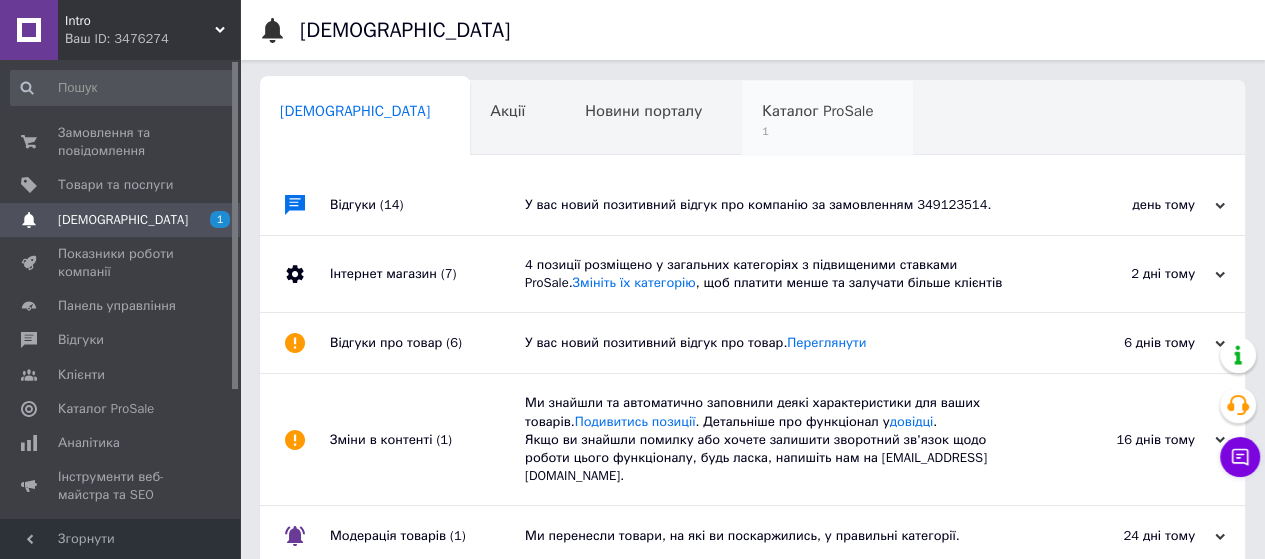 click on "Каталог ProSale" at bounding box center [817, 111] 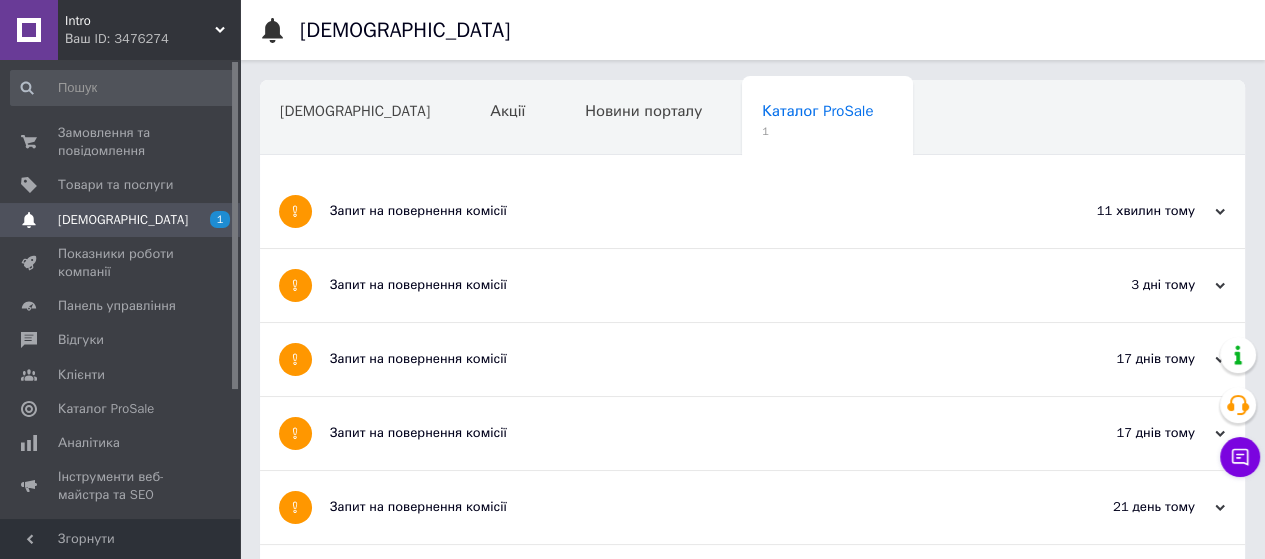 click on "Запит на повернення комісії" at bounding box center [677, 285] 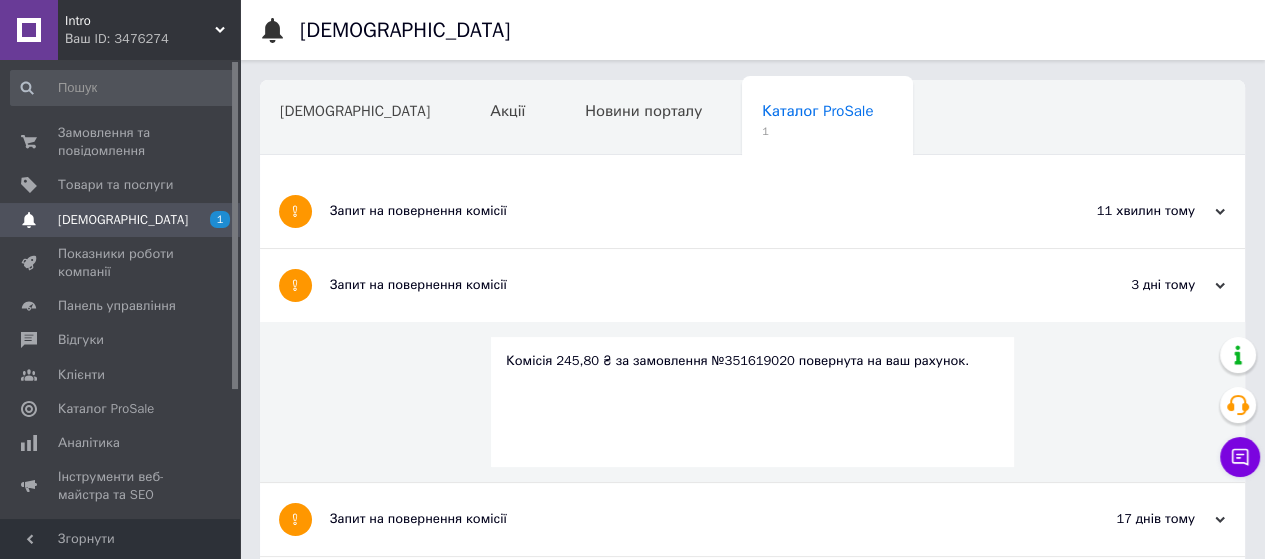 click on "Запит на повернення комісії" at bounding box center [677, 211] 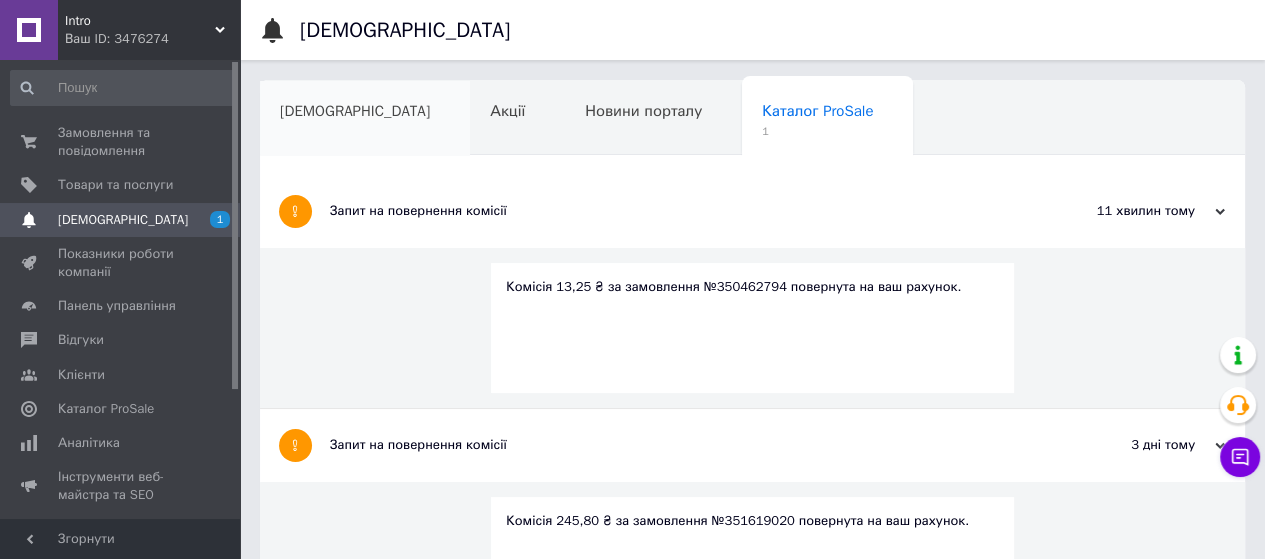click on "[DEMOGRAPHIC_DATA]" at bounding box center (355, 111) 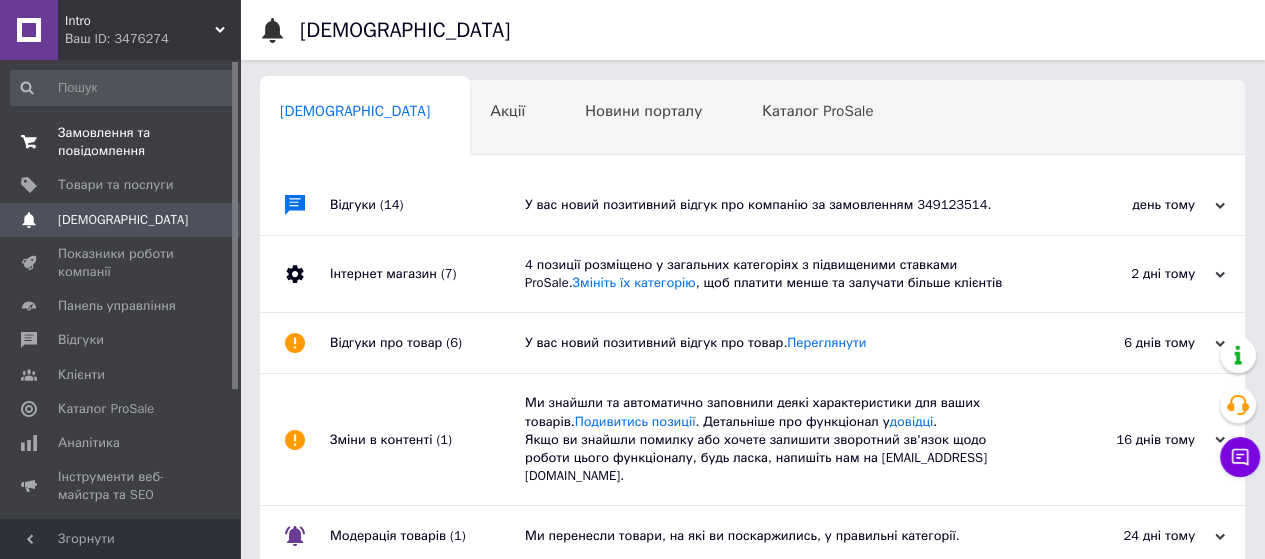 click on "Замовлення та повідомлення" at bounding box center (121, 142) 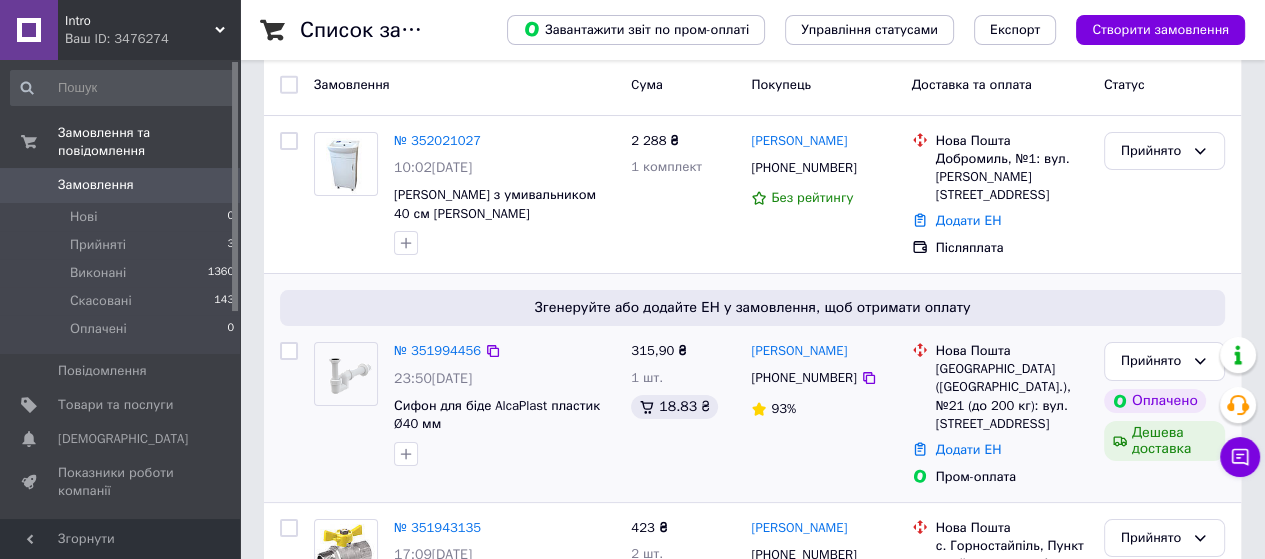 scroll, scrollTop: 300, scrollLeft: 0, axis: vertical 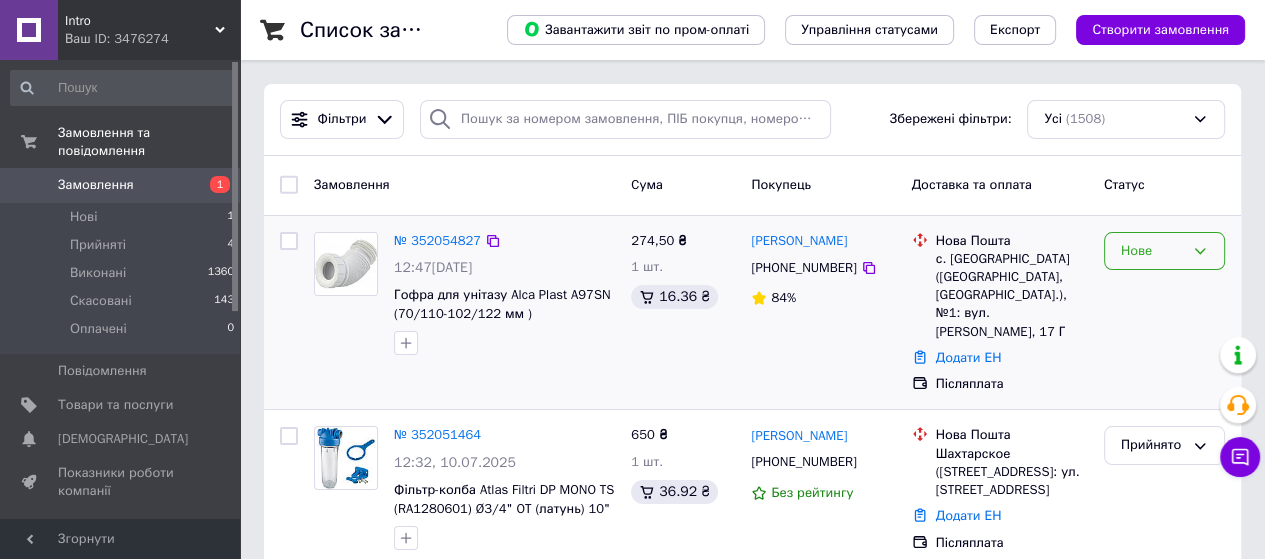 click on "Нове" at bounding box center (1152, 251) 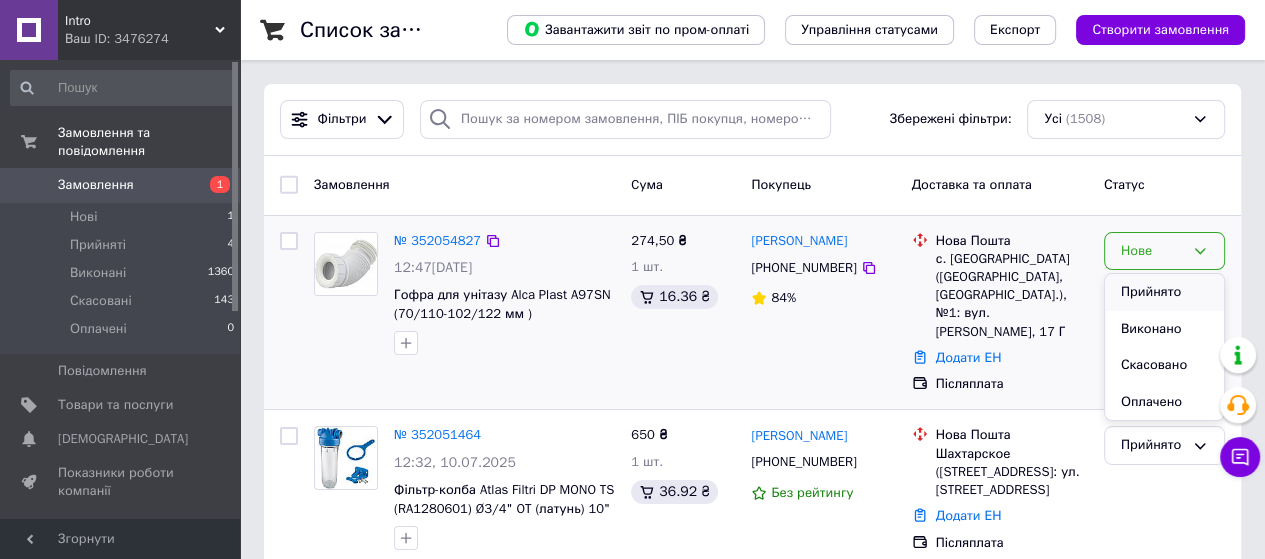 click on "Прийнято" at bounding box center [1164, 292] 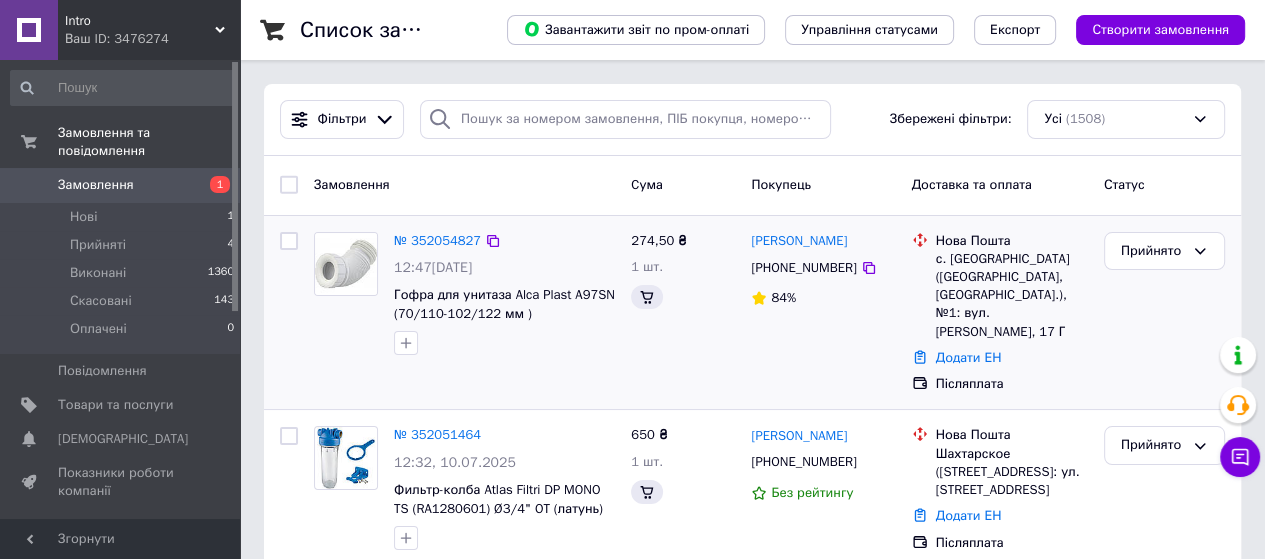 click on "№ 352054827" at bounding box center [437, 240] 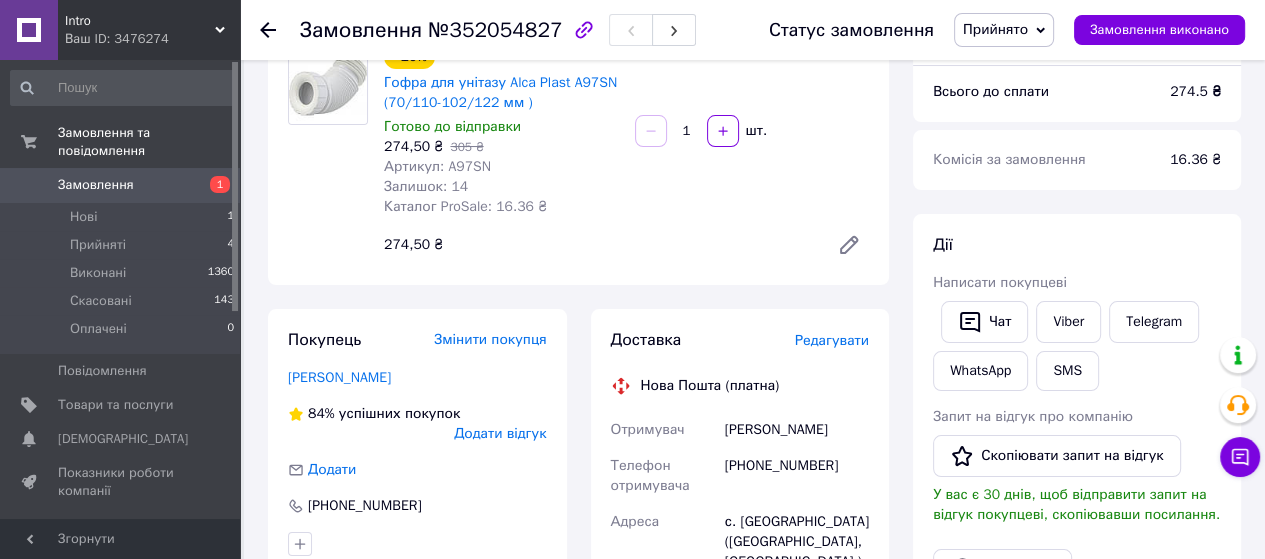 scroll, scrollTop: 300, scrollLeft: 0, axis: vertical 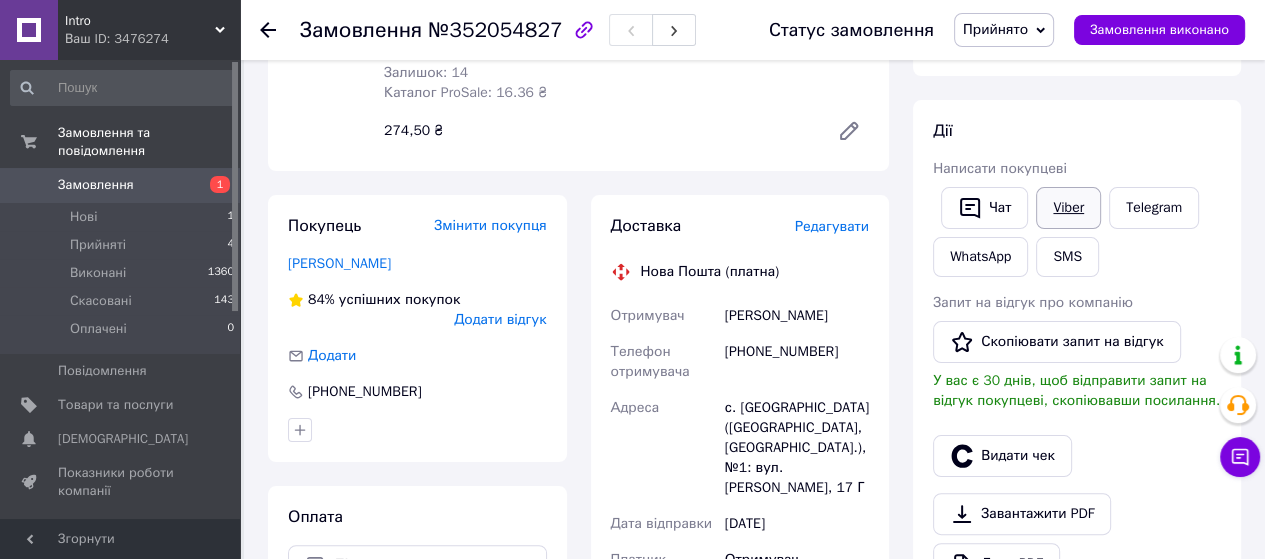 click on "Viber" at bounding box center [1068, 208] 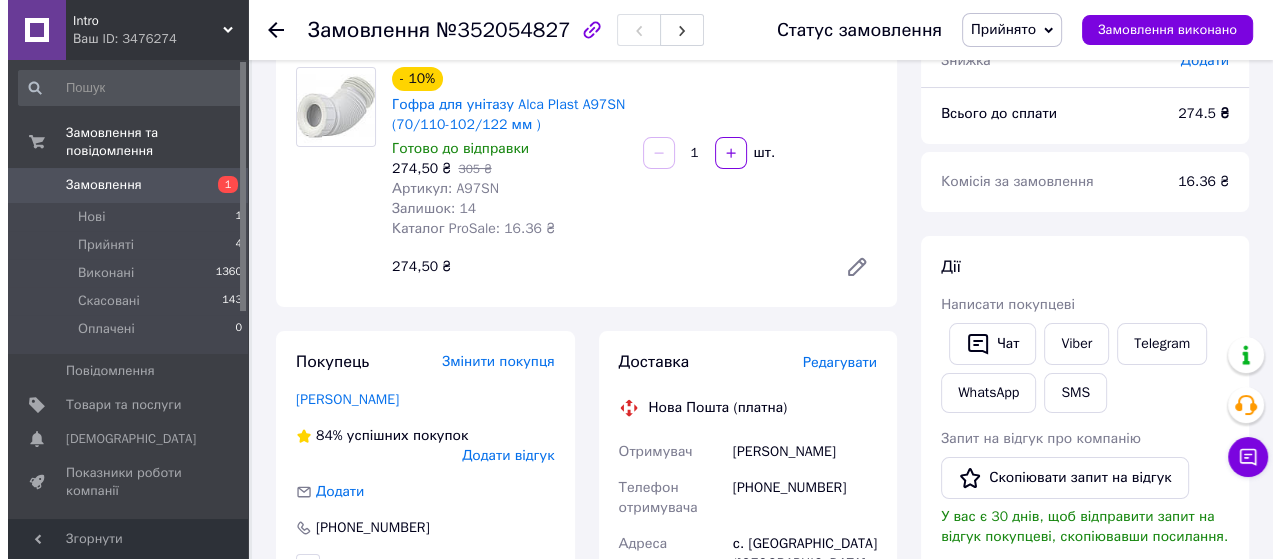 scroll, scrollTop: 0, scrollLeft: 0, axis: both 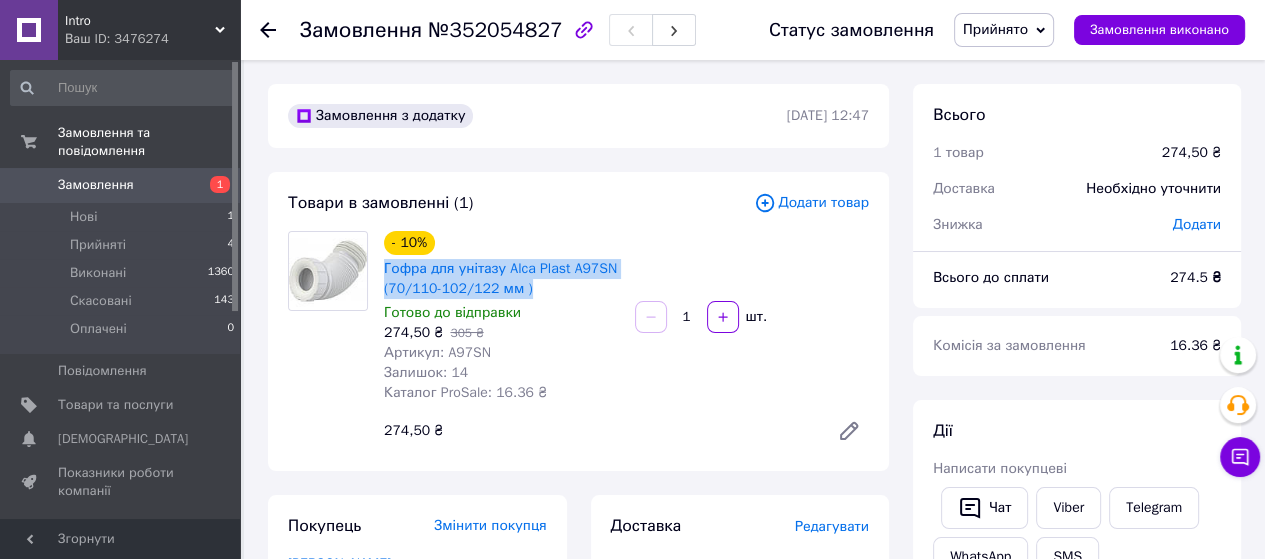 drag, startPoint x: 380, startPoint y: 268, endPoint x: 521, endPoint y: 293, distance: 143.19916 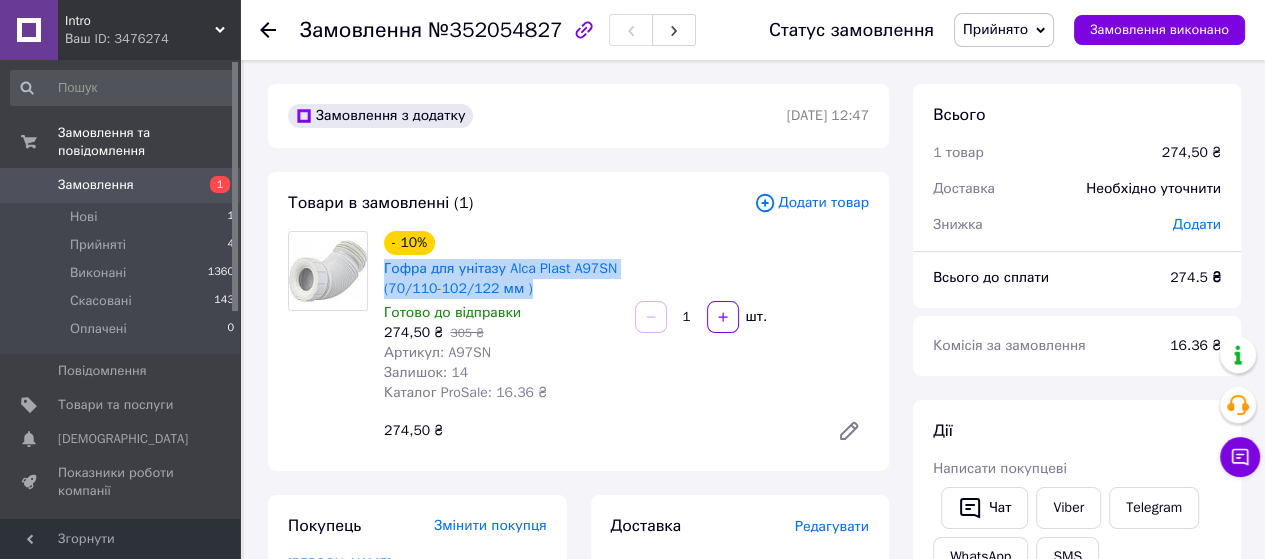 click on "Замовлення" at bounding box center (96, 185) 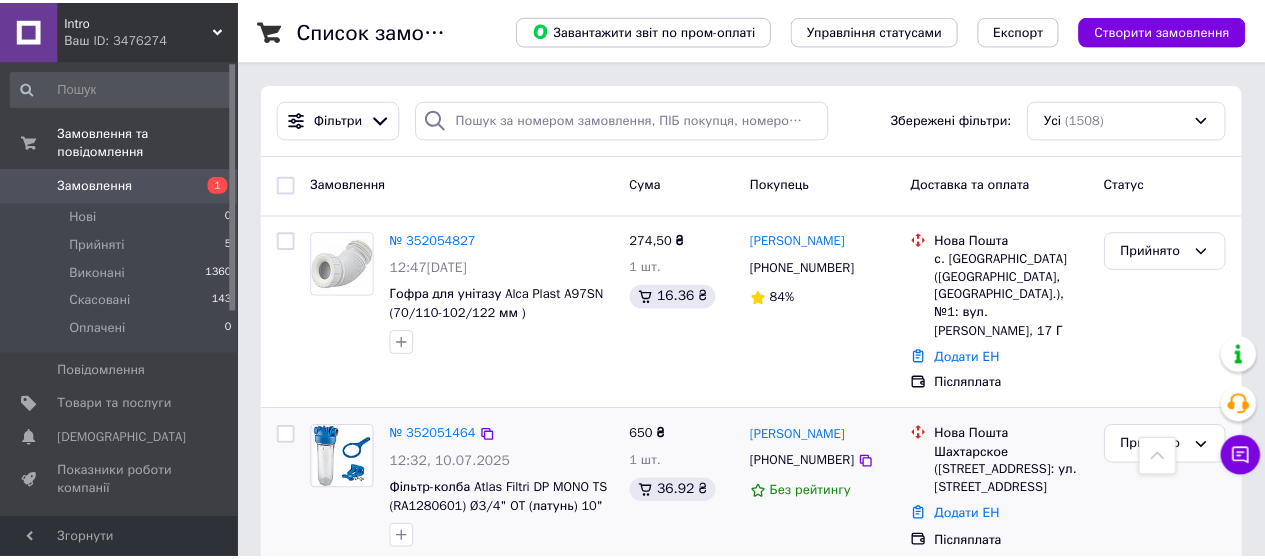 scroll, scrollTop: 300, scrollLeft: 0, axis: vertical 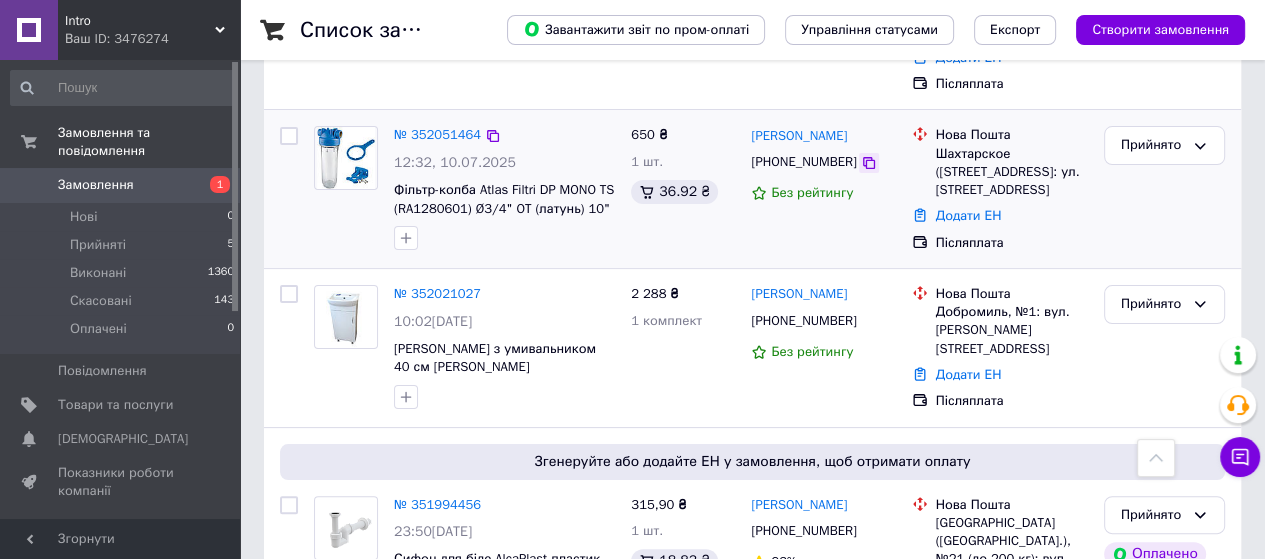 click 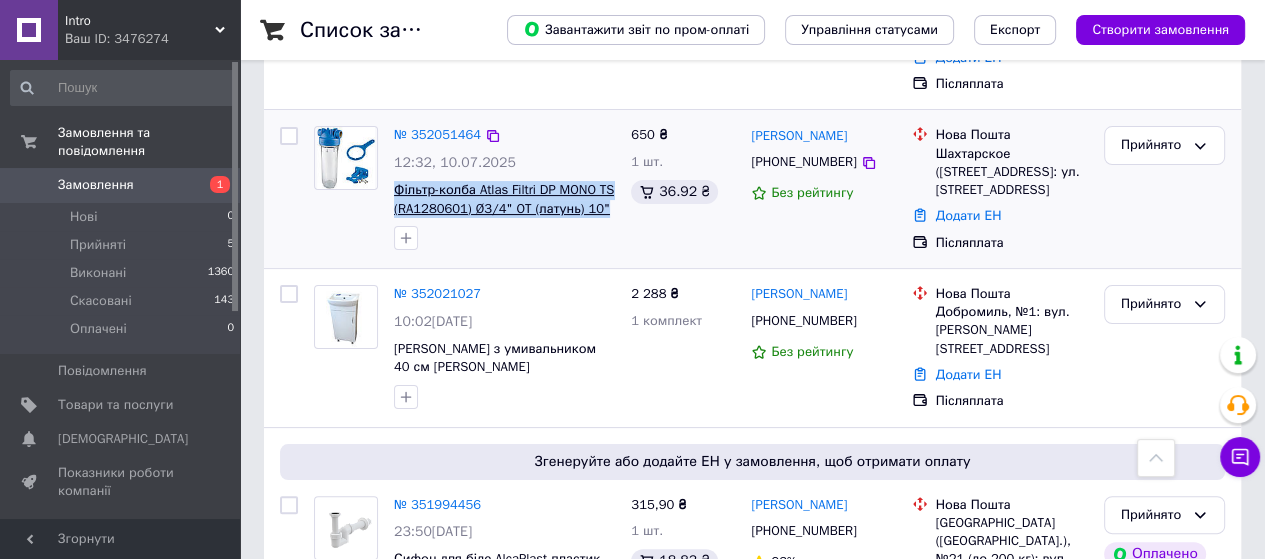 drag, startPoint x: 391, startPoint y: 187, endPoint x: 596, endPoint y: 200, distance: 205.41179 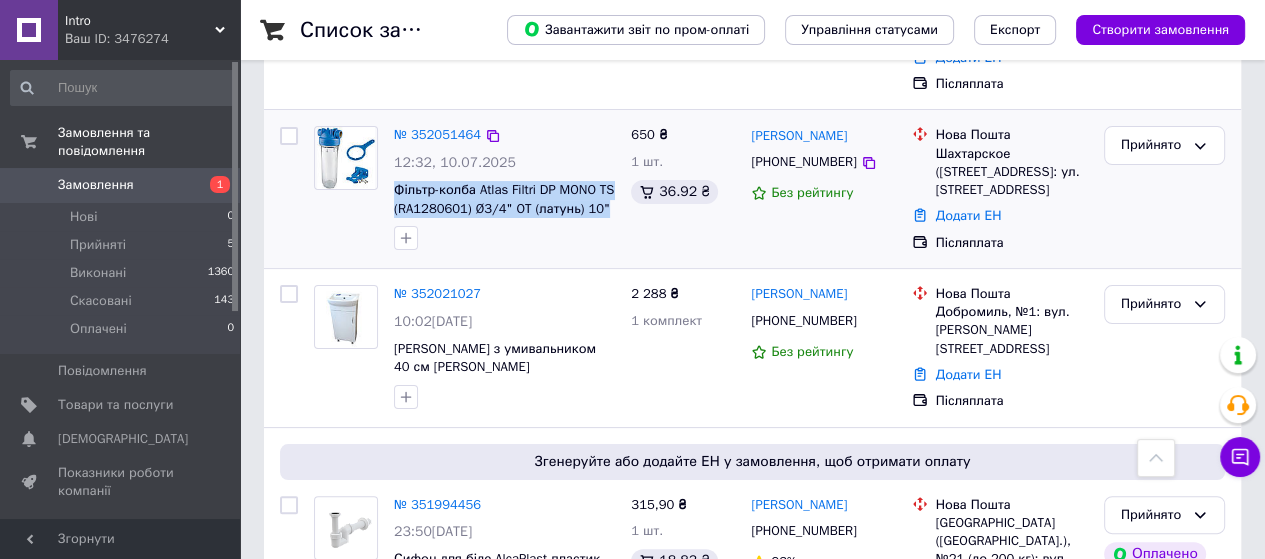 copy on "Фільтр-колба Atlas Filtri DP MONO TS (RA1280601) Ø3/4" OT (латунь) 10"" 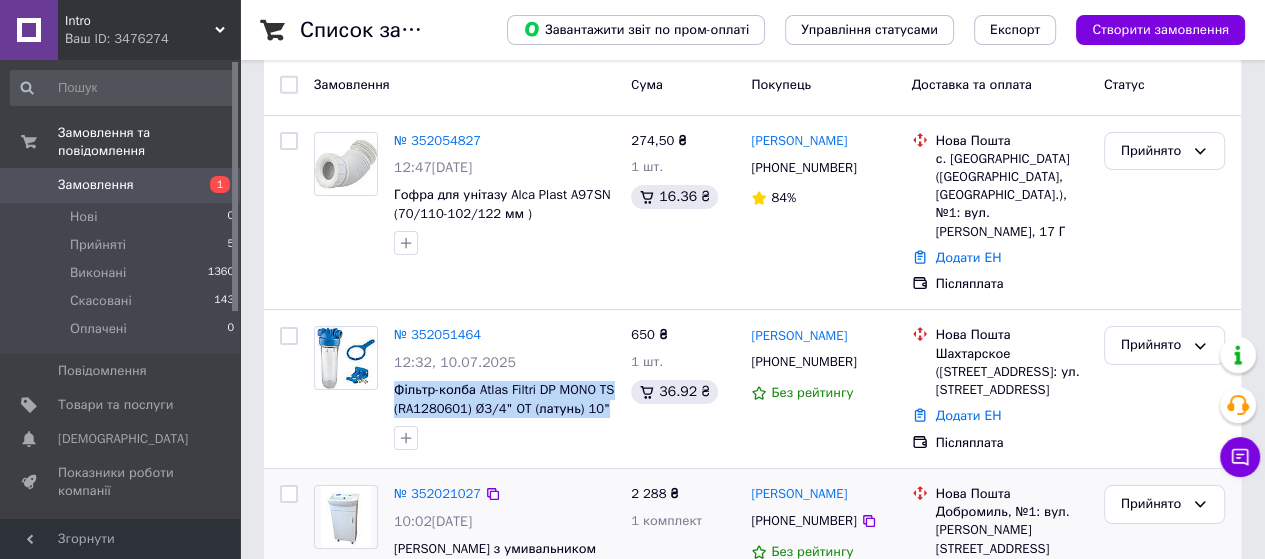 scroll, scrollTop: 0, scrollLeft: 0, axis: both 